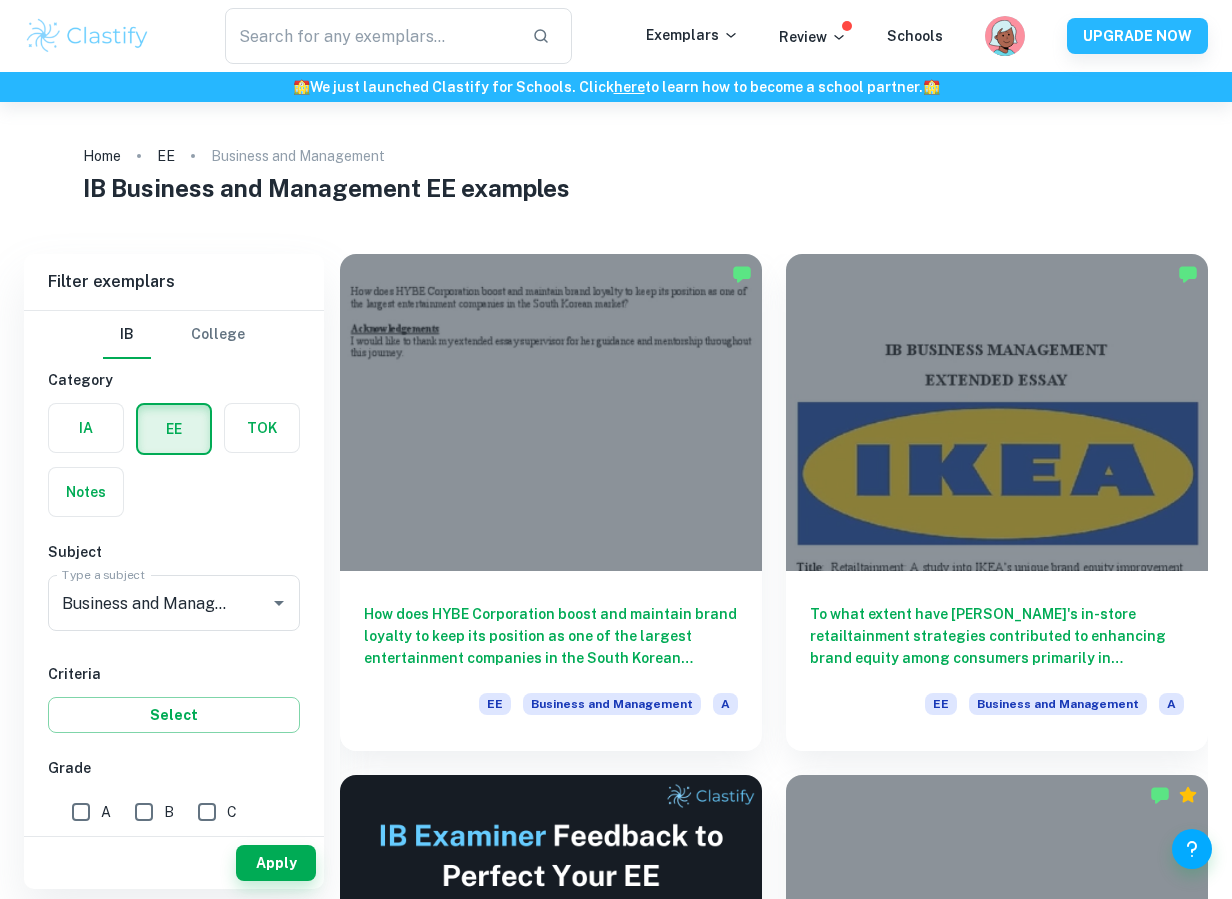 scroll, scrollTop: 0, scrollLeft: 0, axis: both 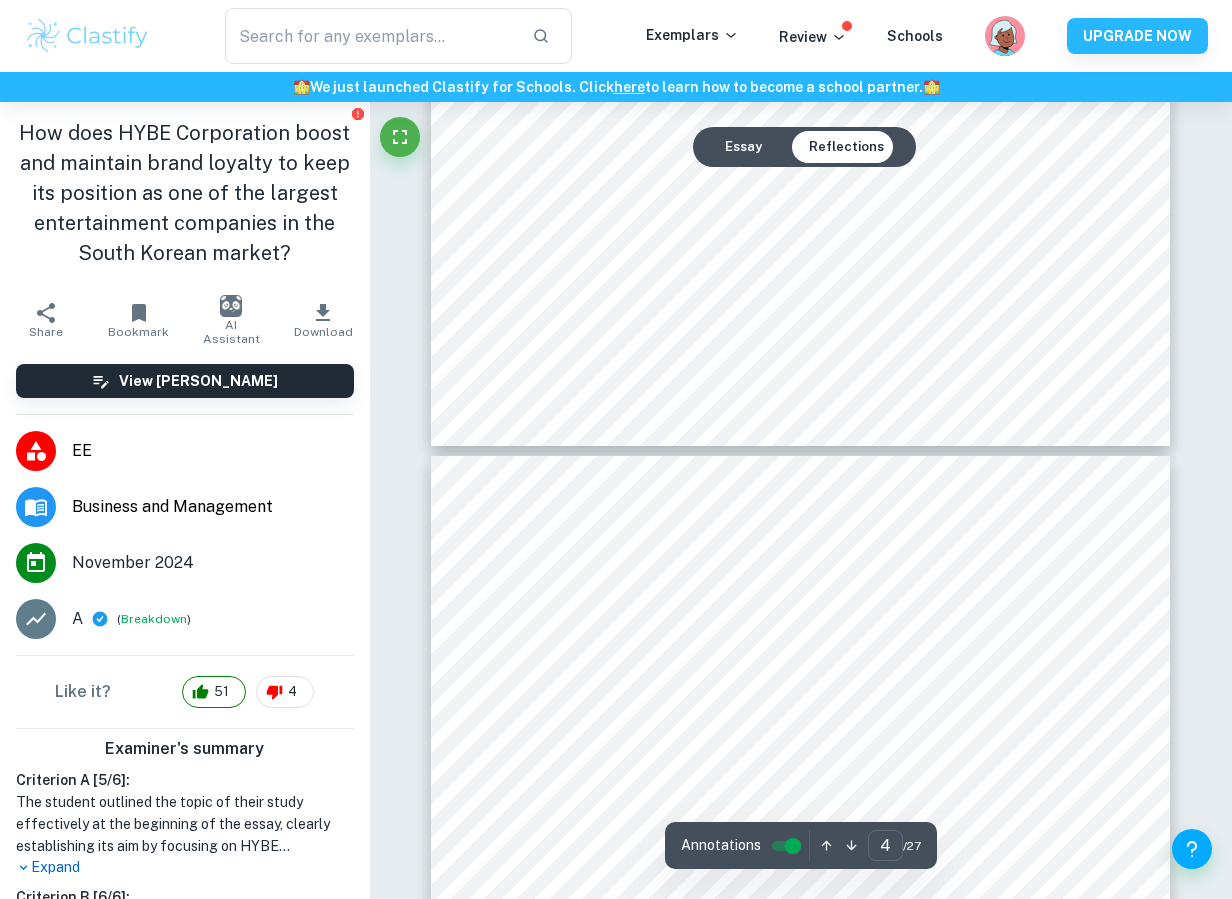 type on "5" 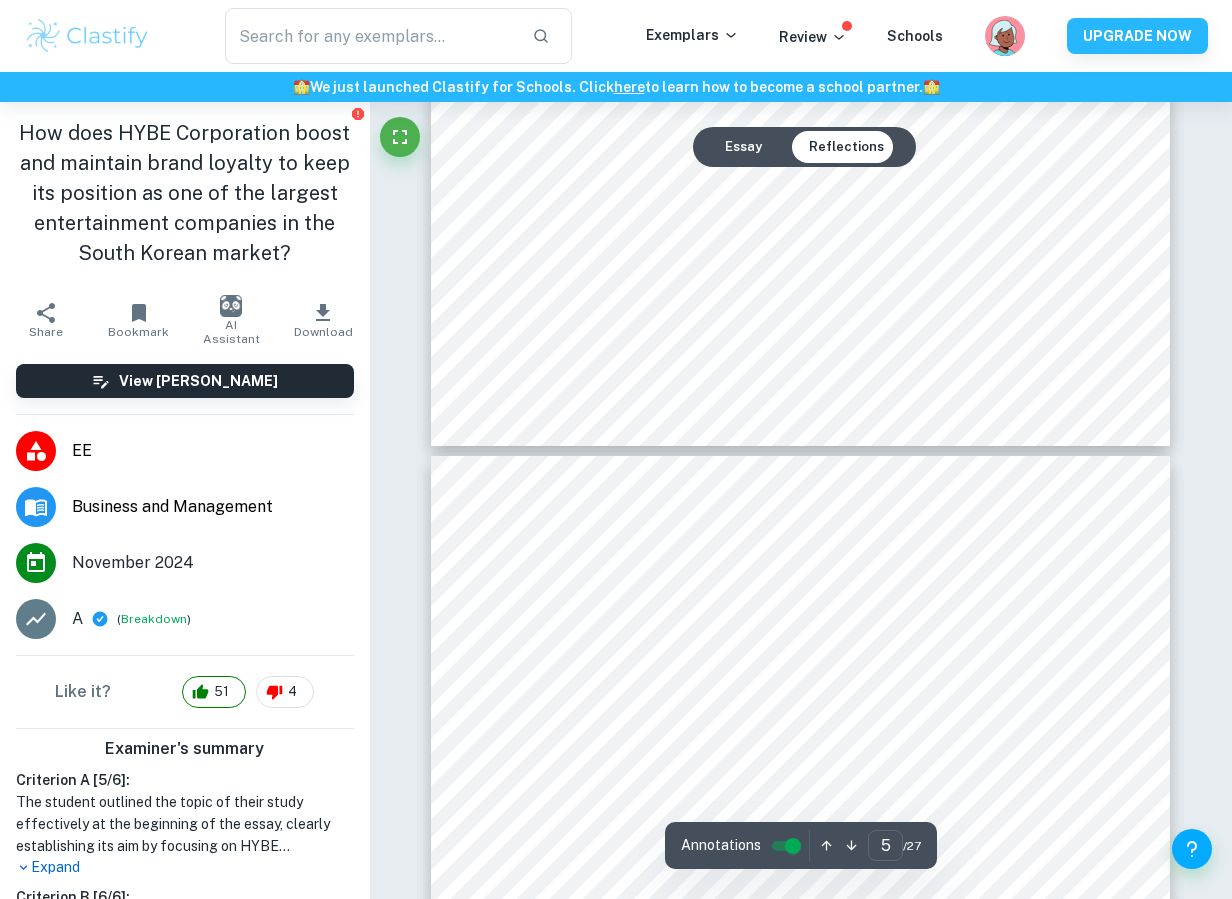 scroll, scrollTop: 4748, scrollLeft: 0, axis: vertical 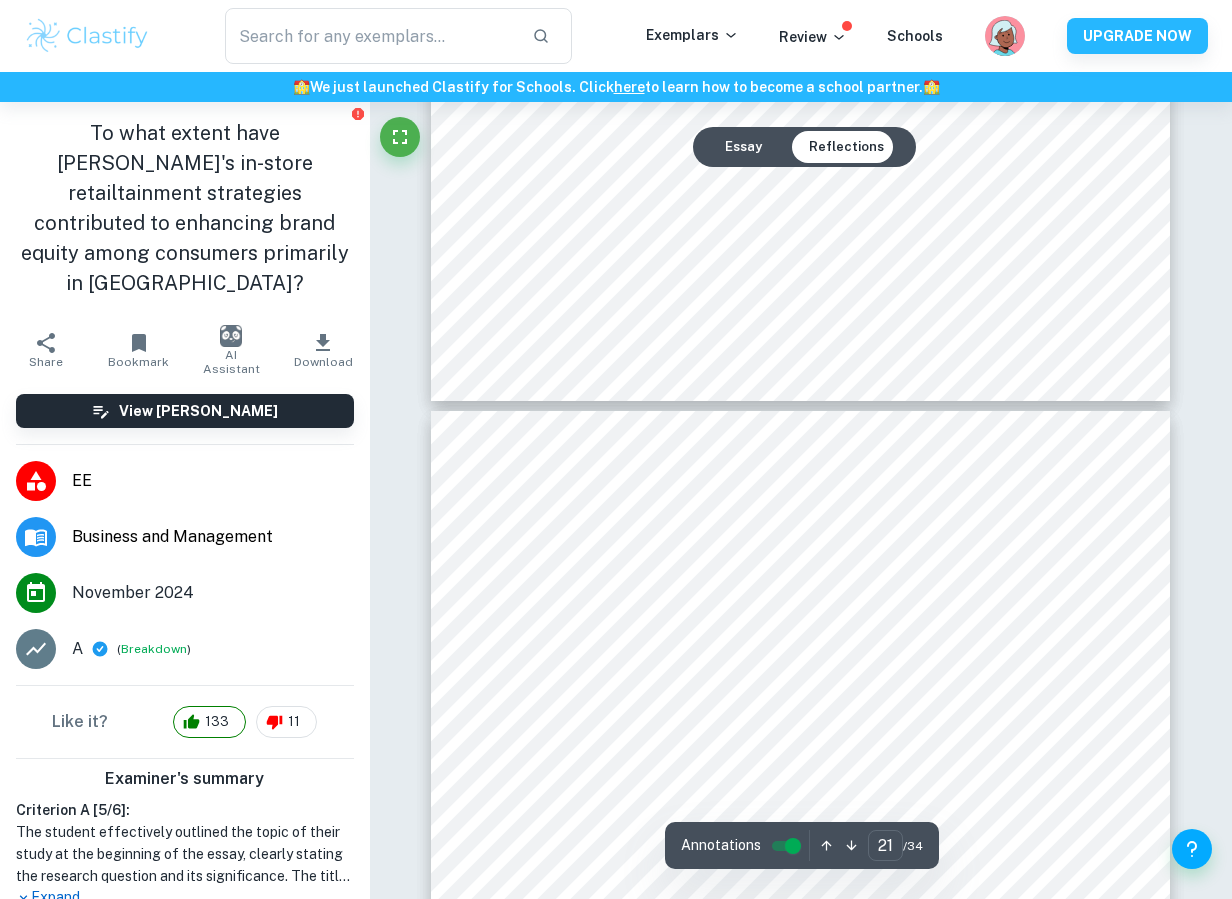 type on "22" 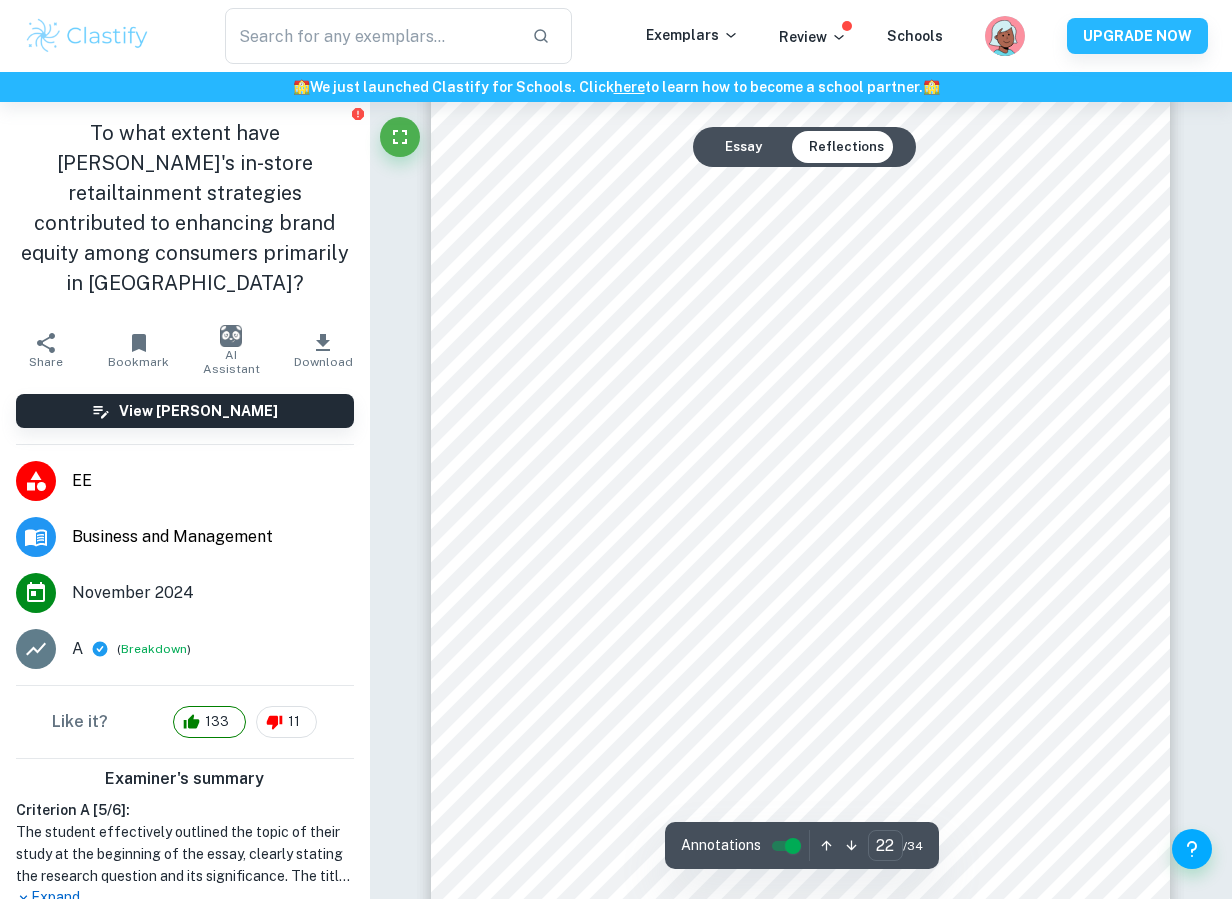 scroll, scrollTop: 22786, scrollLeft: 0, axis: vertical 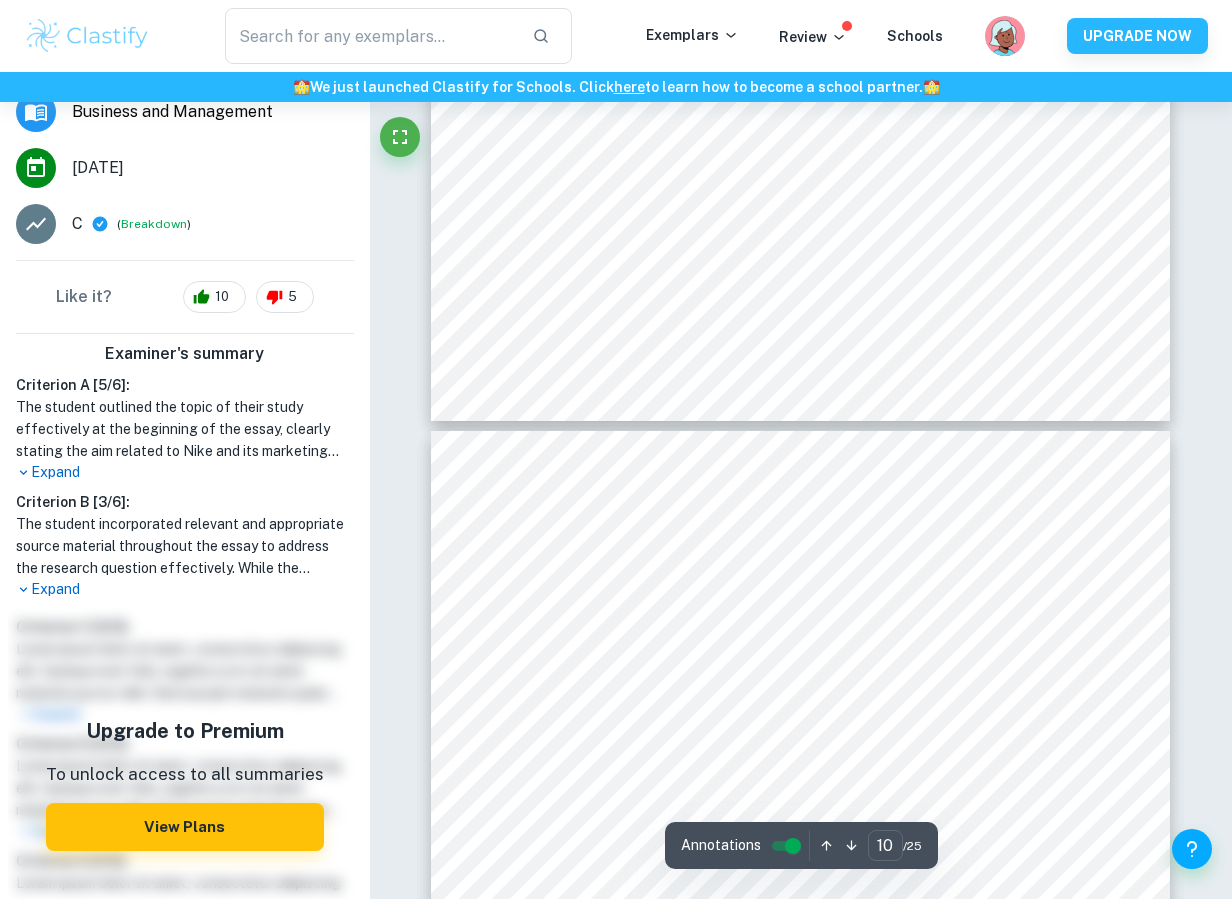 type on "11" 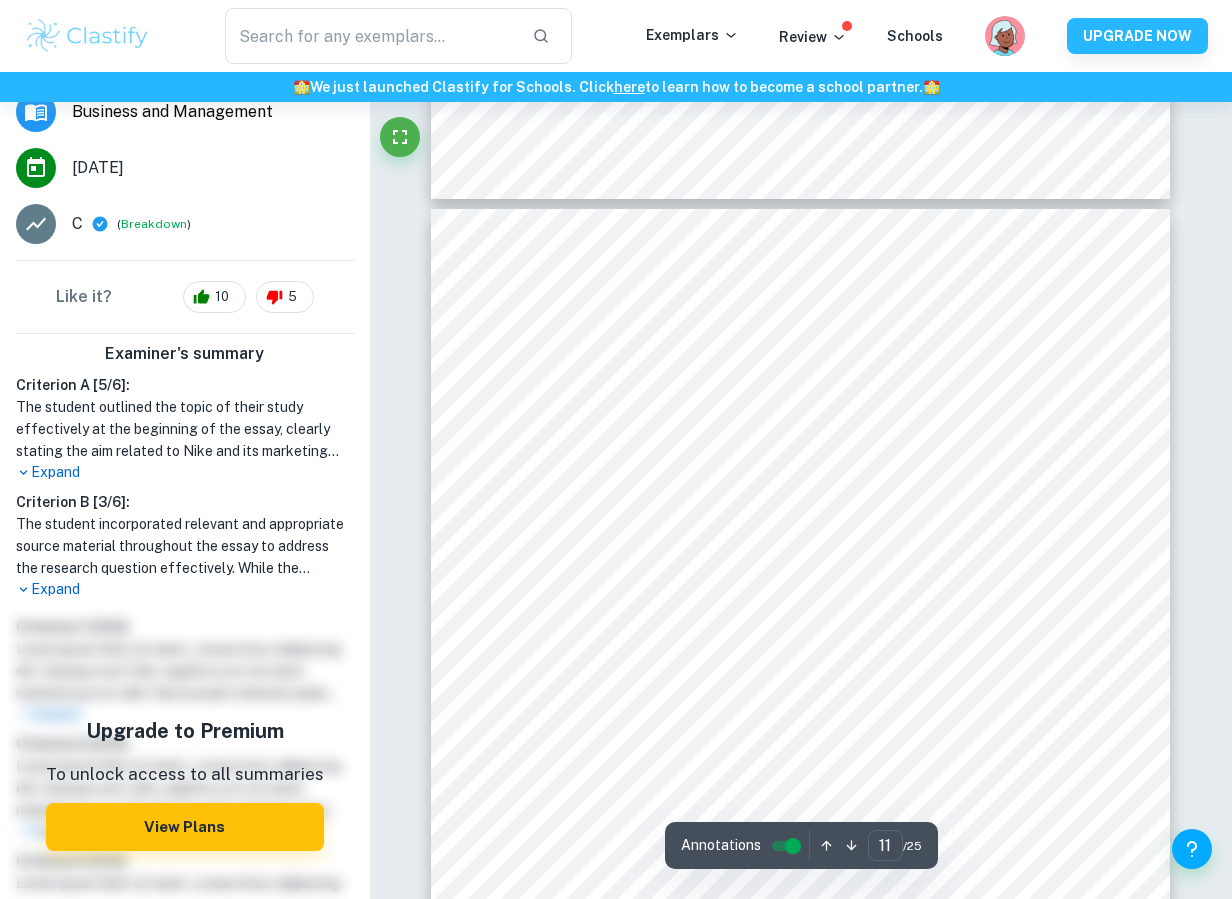 scroll, scrollTop: 10170, scrollLeft: 0, axis: vertical 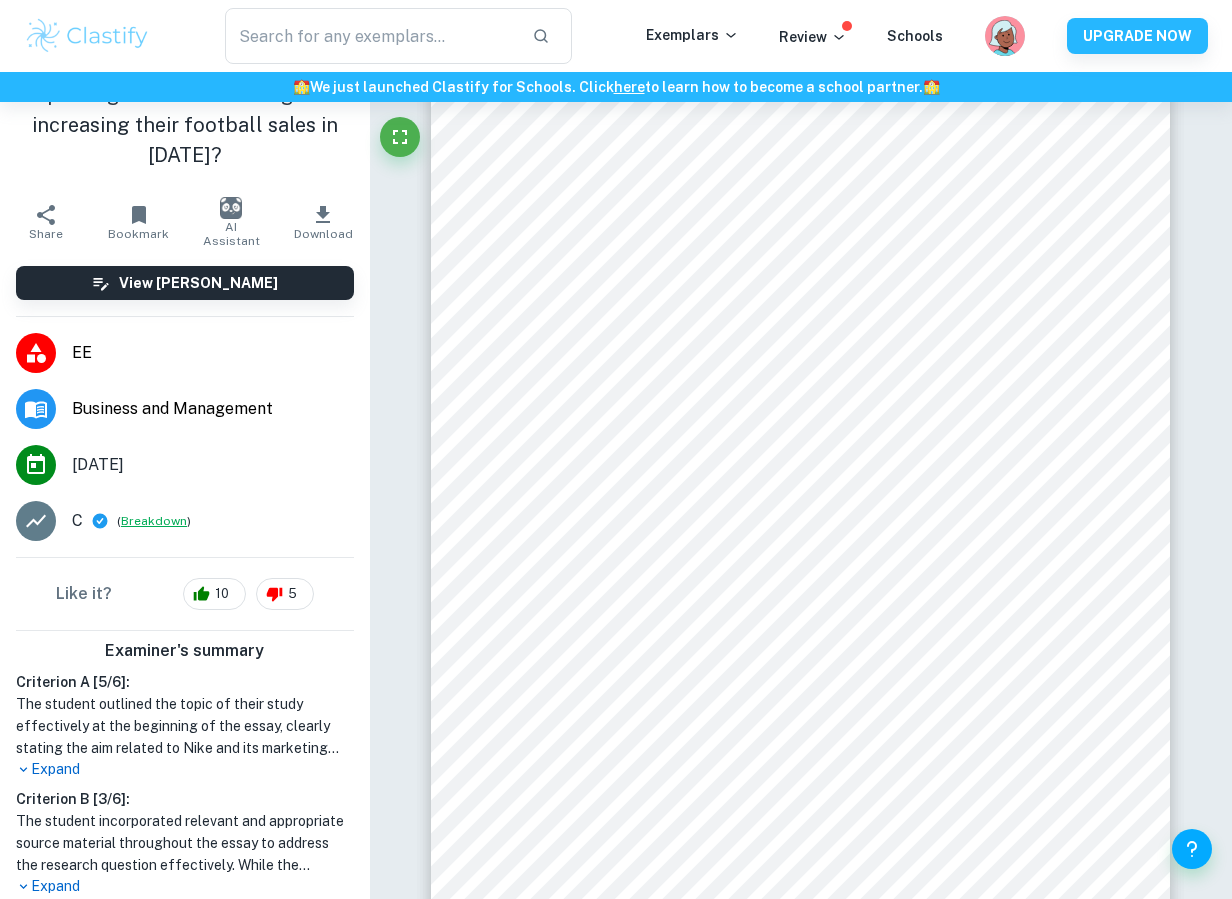 click on "Breakdown" at bounding box center (154, 521) 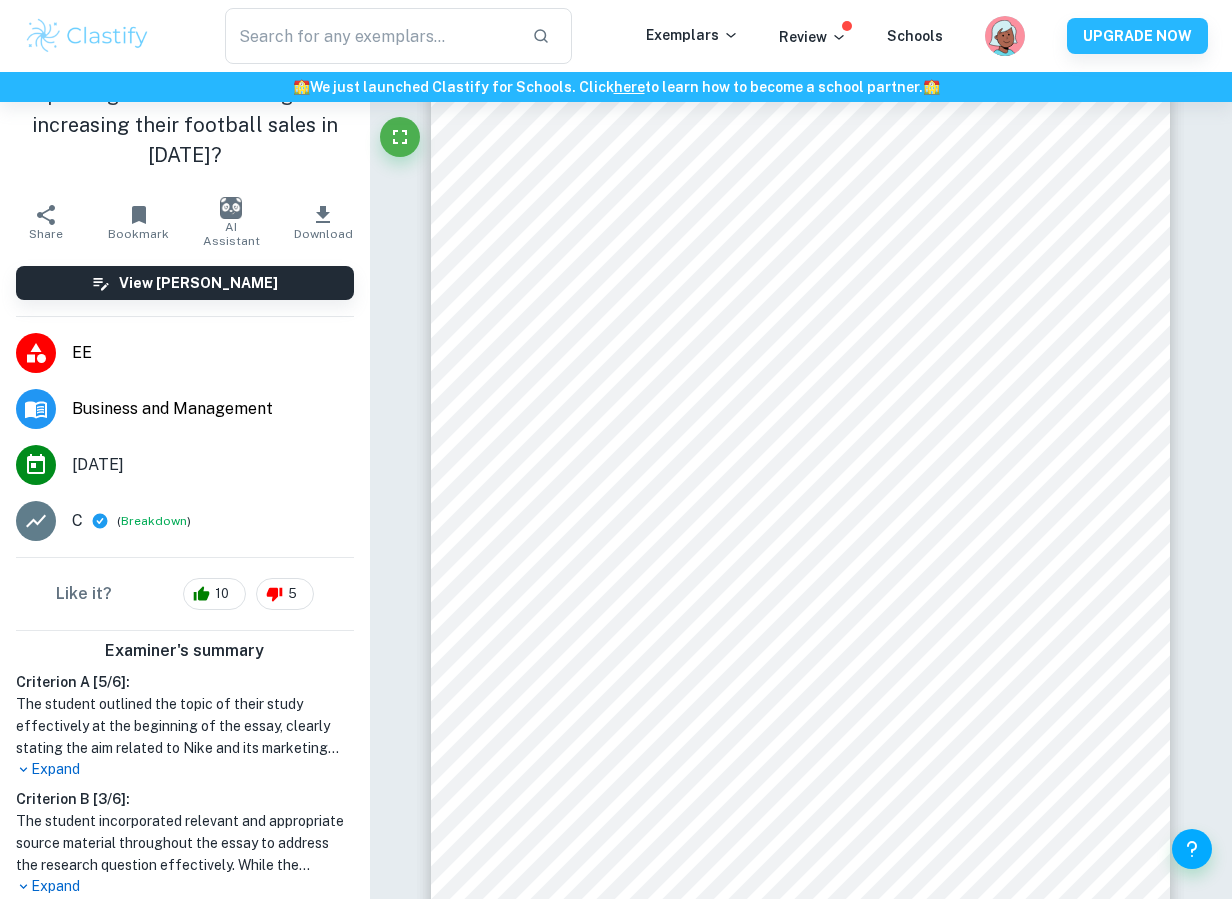 scroll, scrollTop: 8154, scrollLeft: 0, axis: vertical 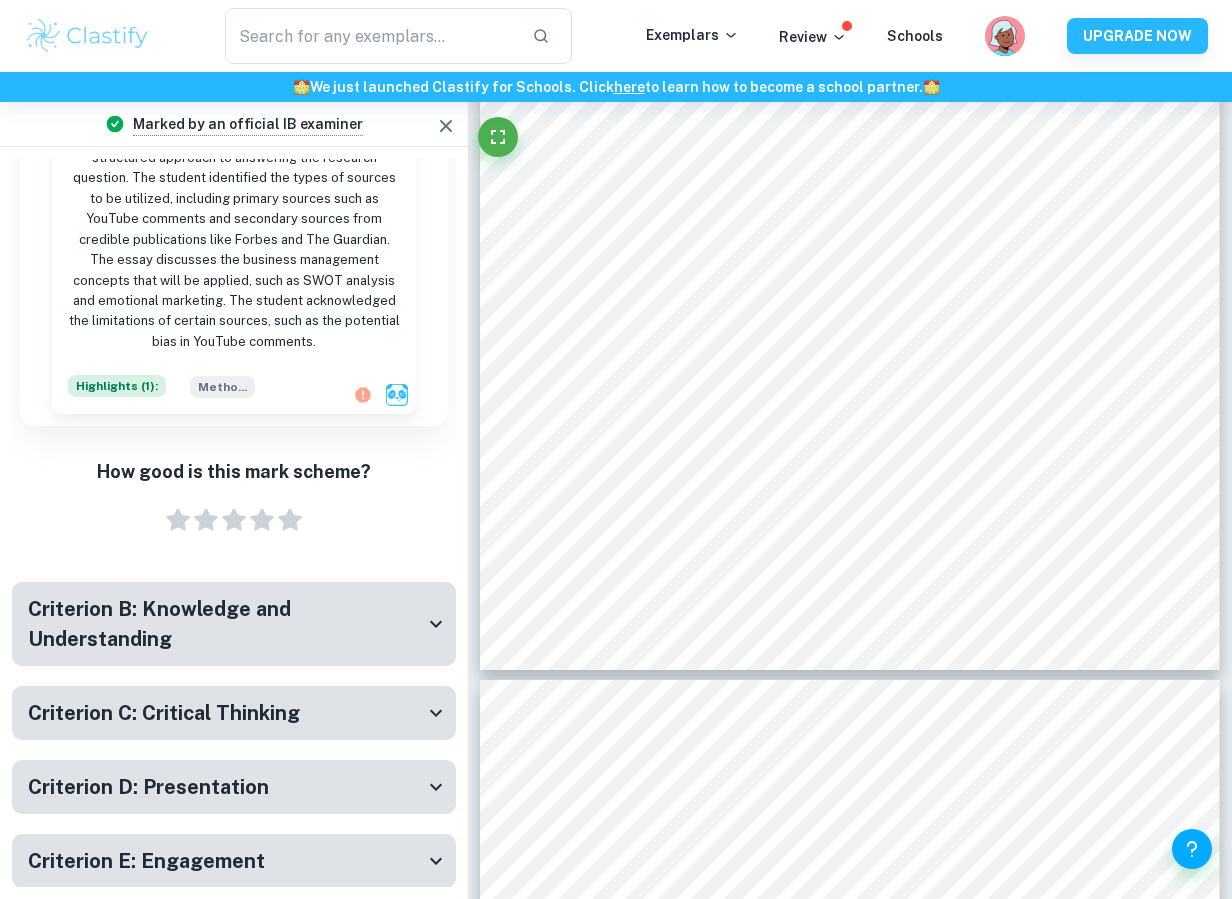 click on "Criterion B: Knowledge and Understanding" at bounding box center (226, 624) 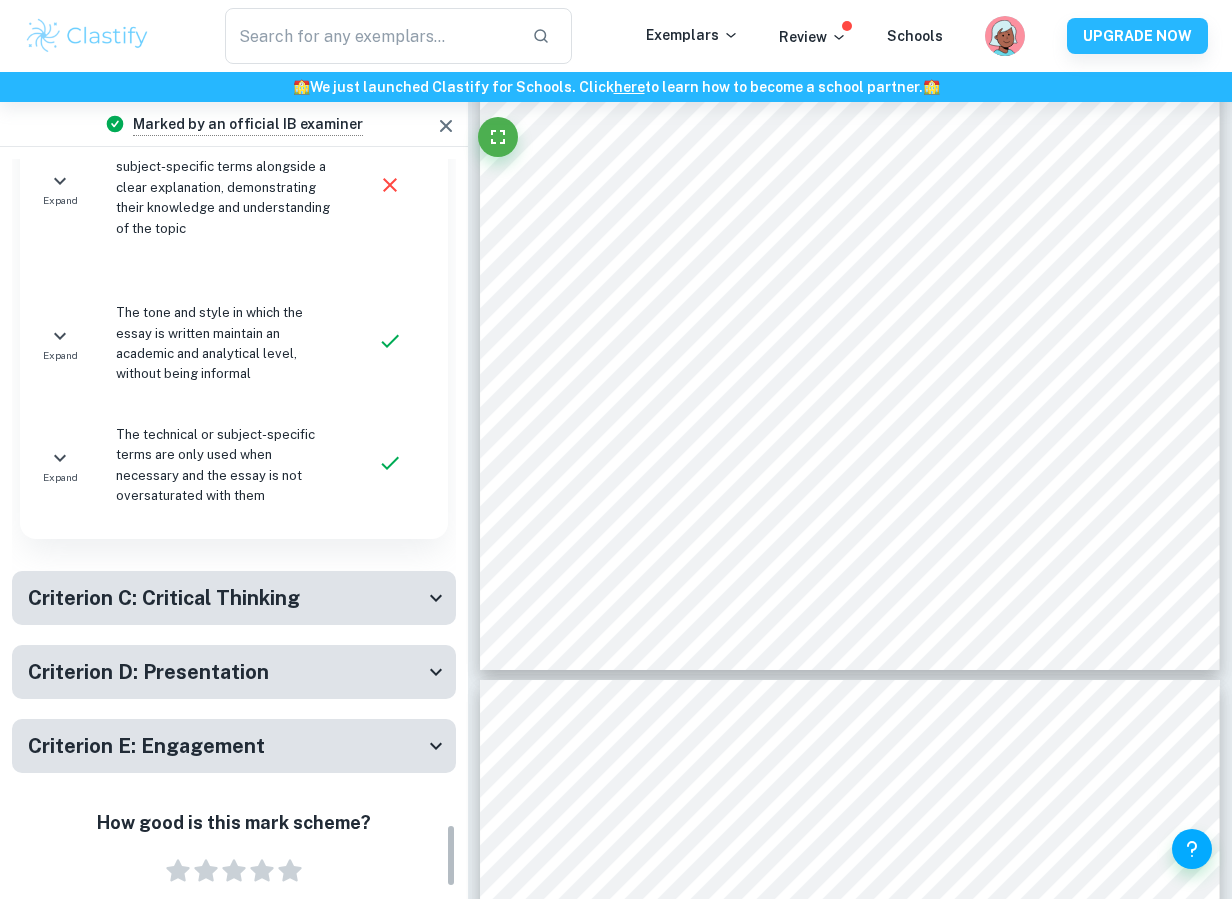 click on "Criterion C: Critical Thinking" at bounding box center [234, 598] 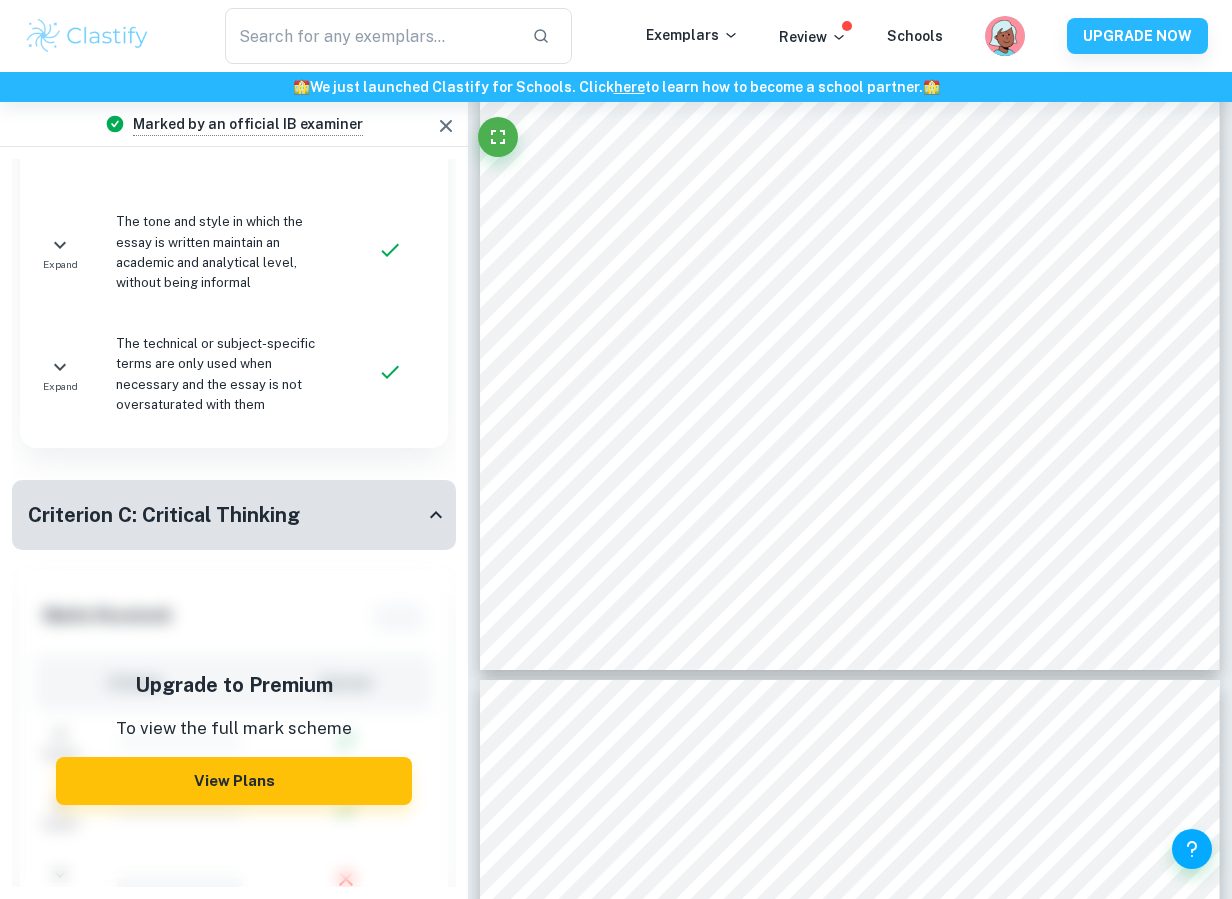 click on "Criterion C: Critical Thinking" at bounding box center (226, 515) 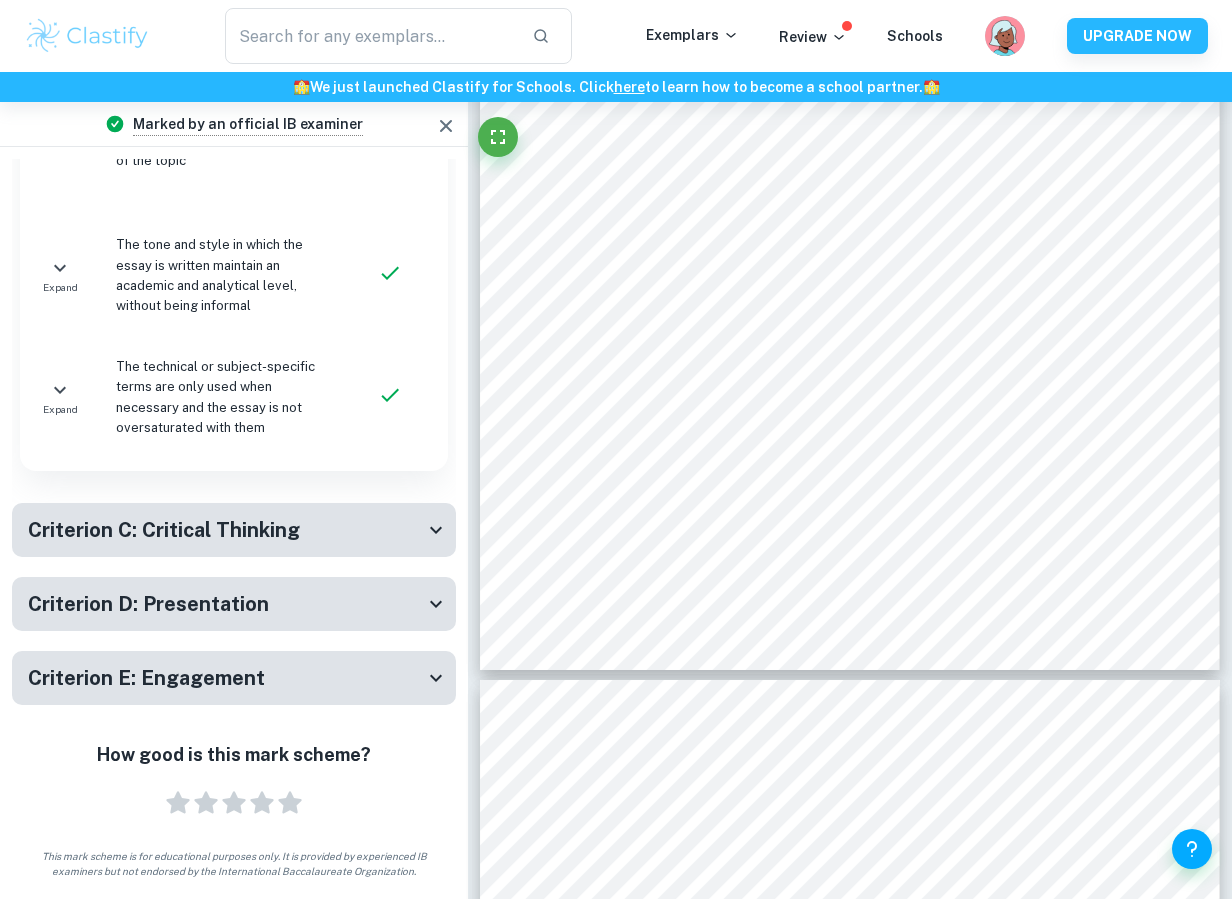 scroll, scrollTop: 7578, scrollLeft: 0, axis: vertical 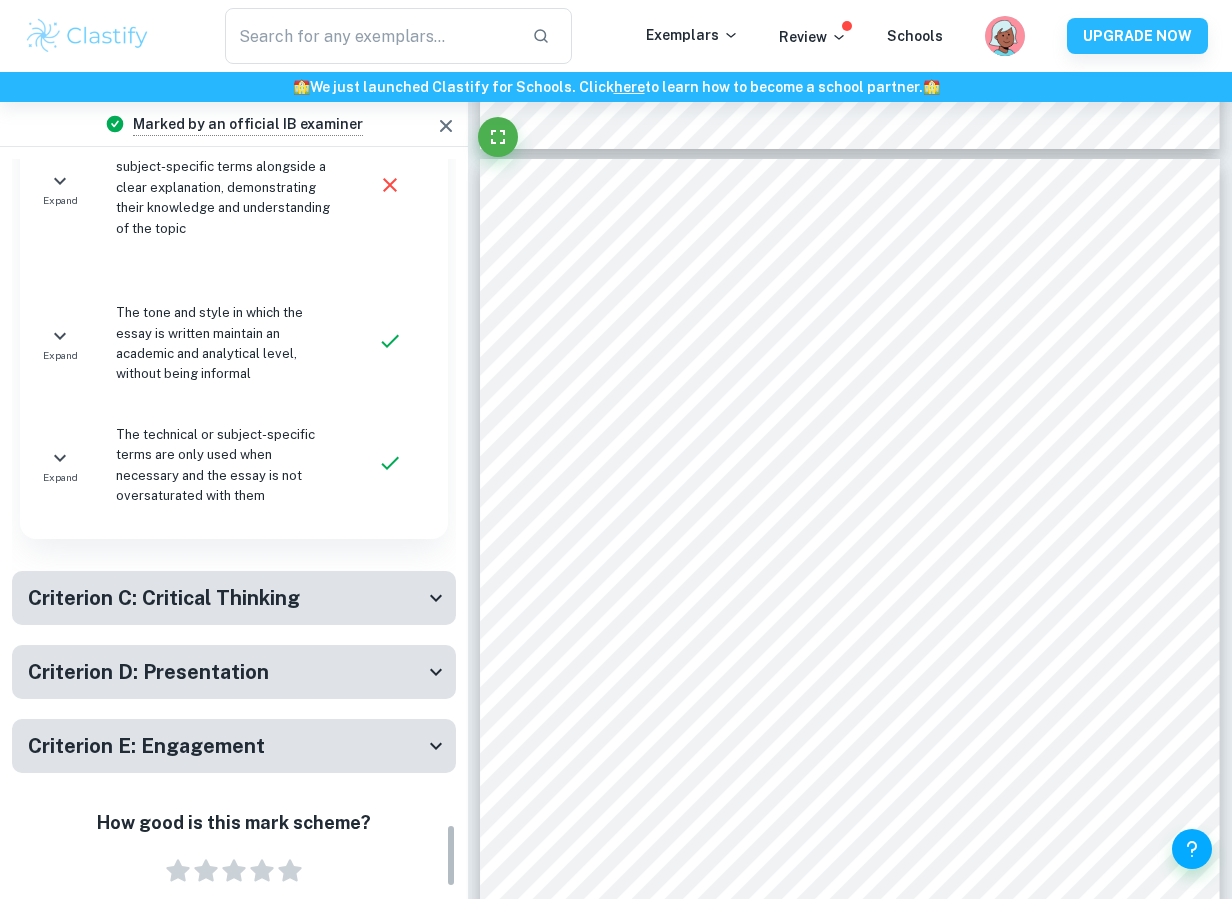 type on "12" 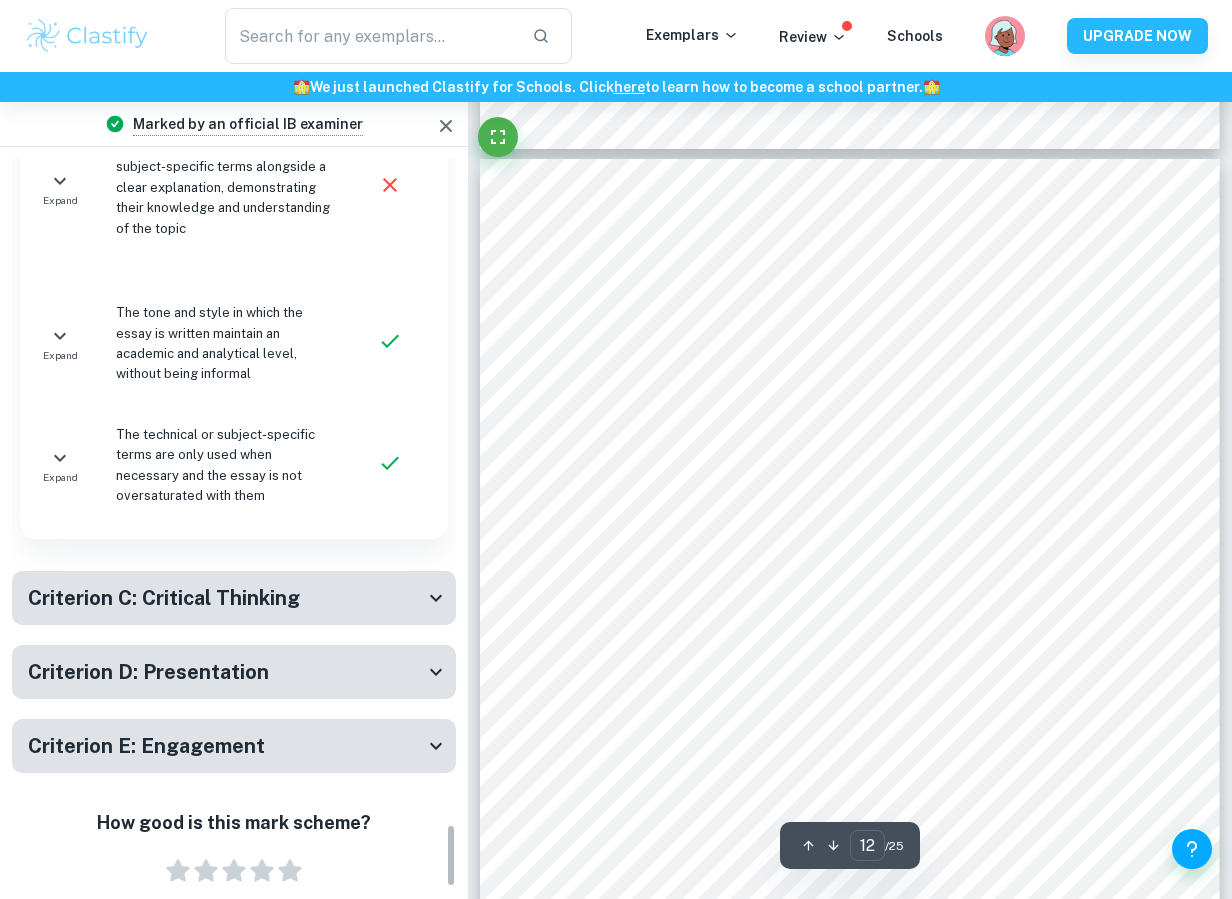scroll, scrollTop: 10600, scrollLeft: 0, axis: vertical 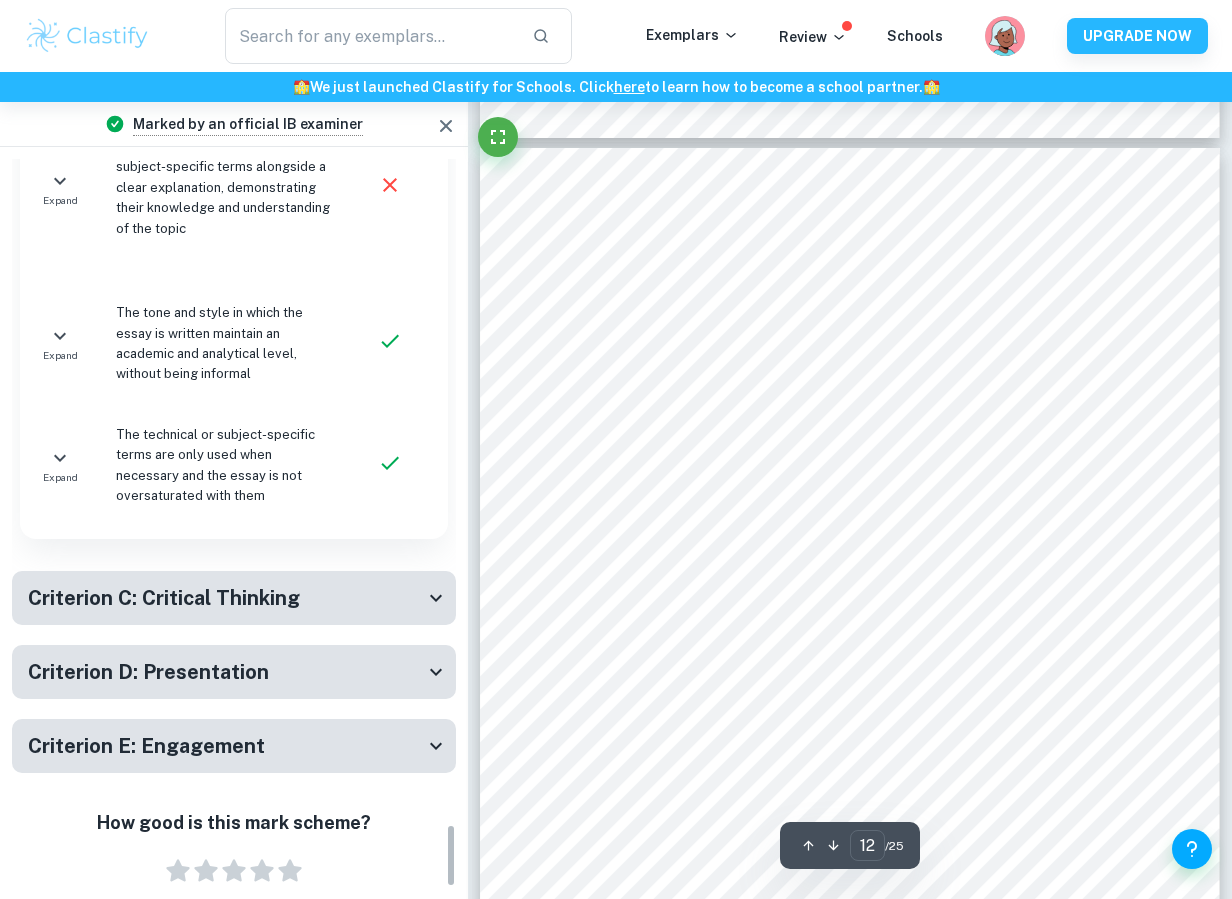 click on "Criterion D: Presentation" at bounding box center (226, 672) 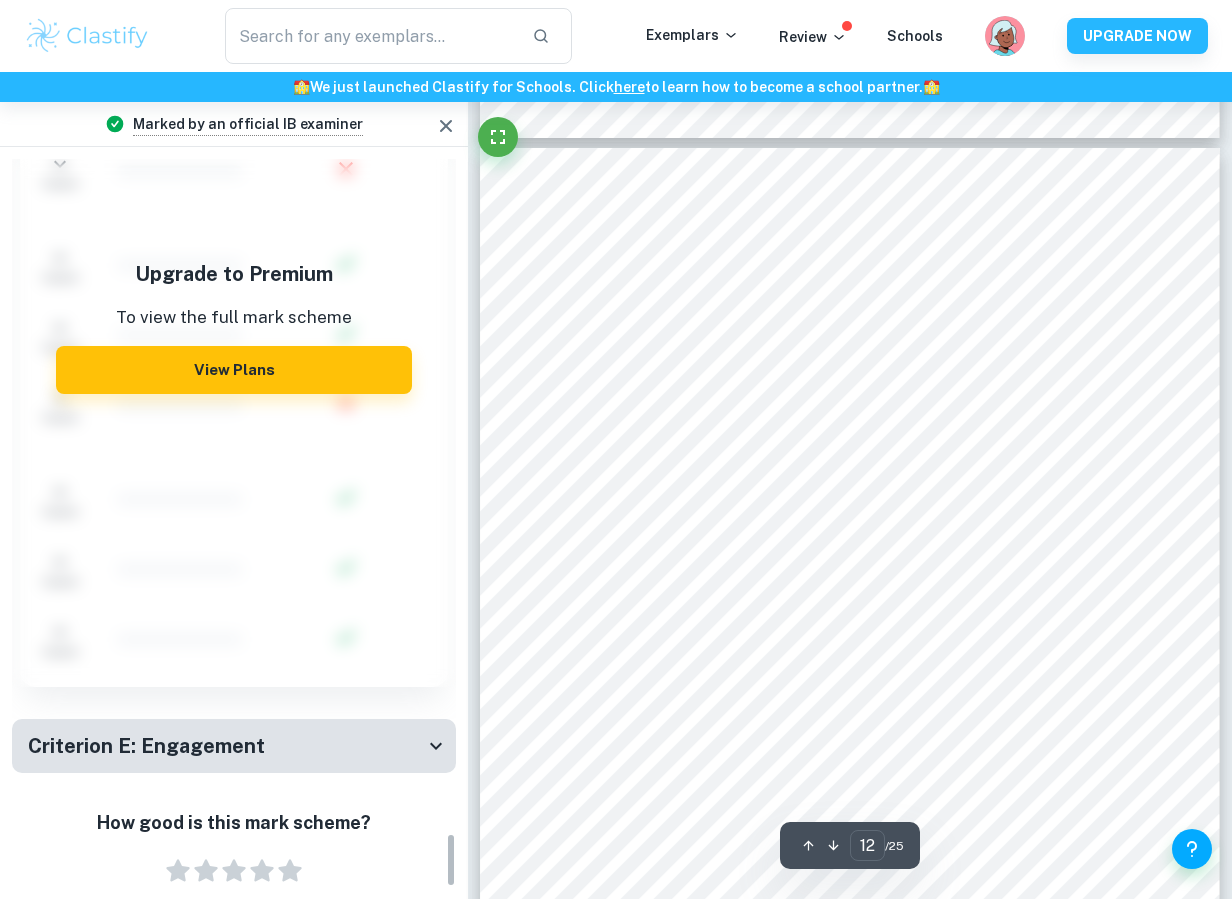 scroll, scrollTop: 8913, scrollLeft: 0, axis: vertical 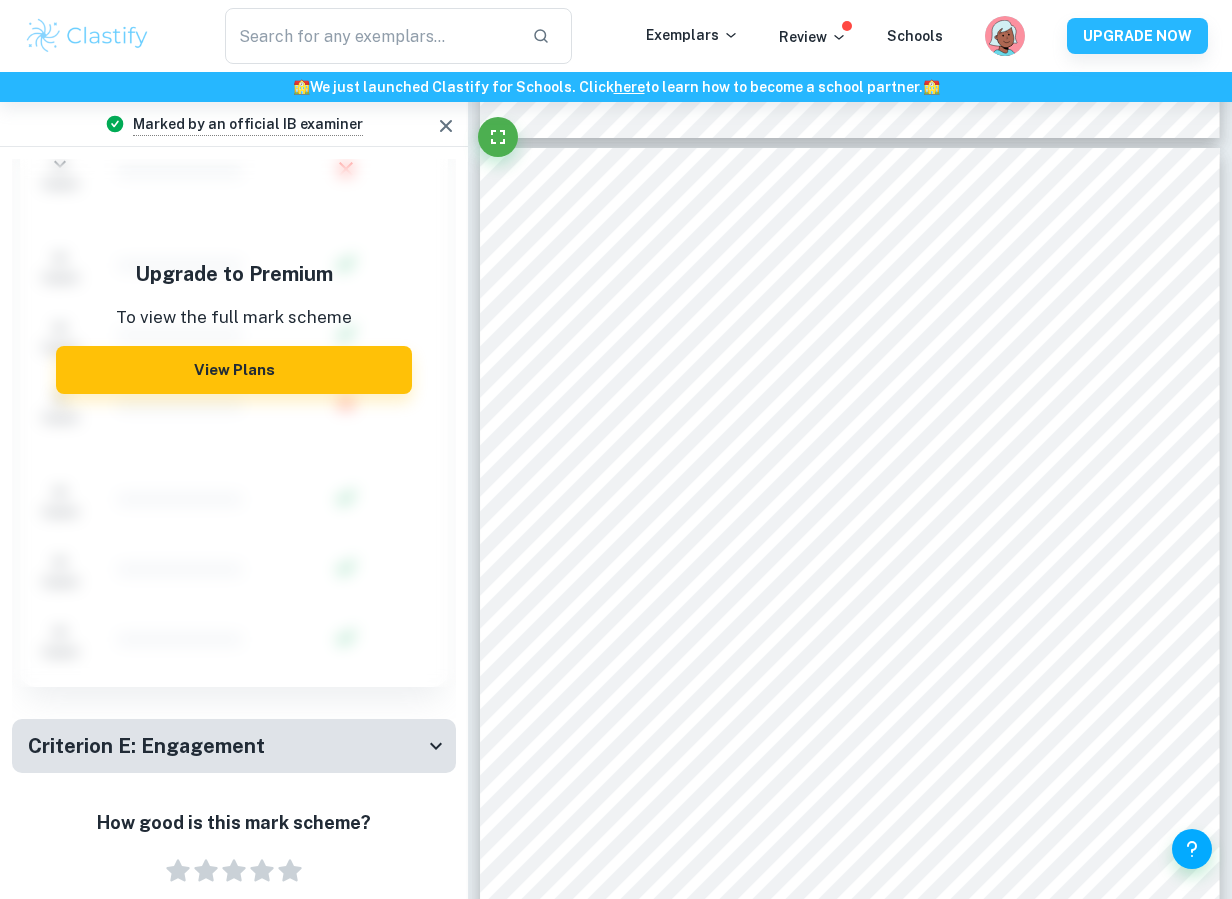 click on "Criterion E: Engagement" at bounding box center (226, 746) 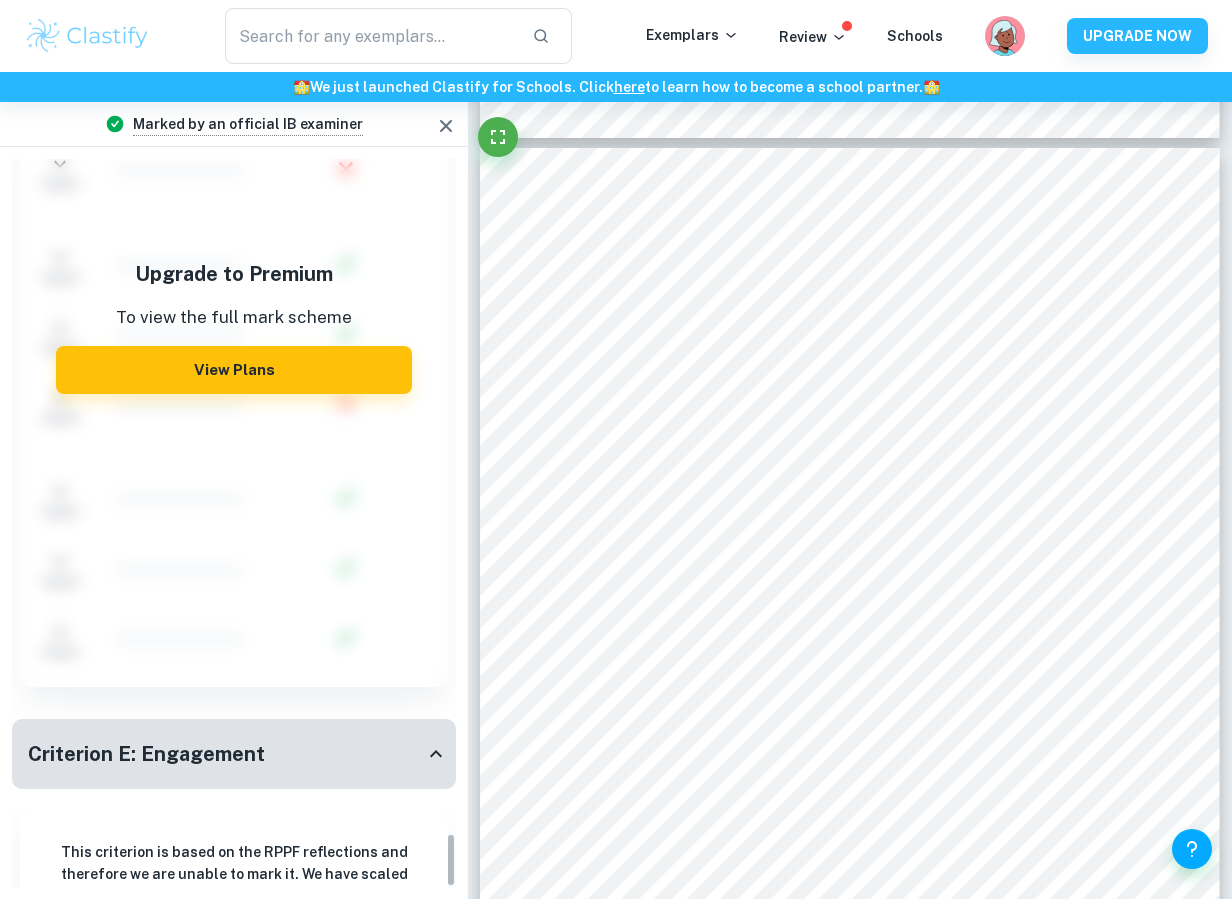 scroll, scrollTop: 9091, scrollLeft: 0, axis: vertical 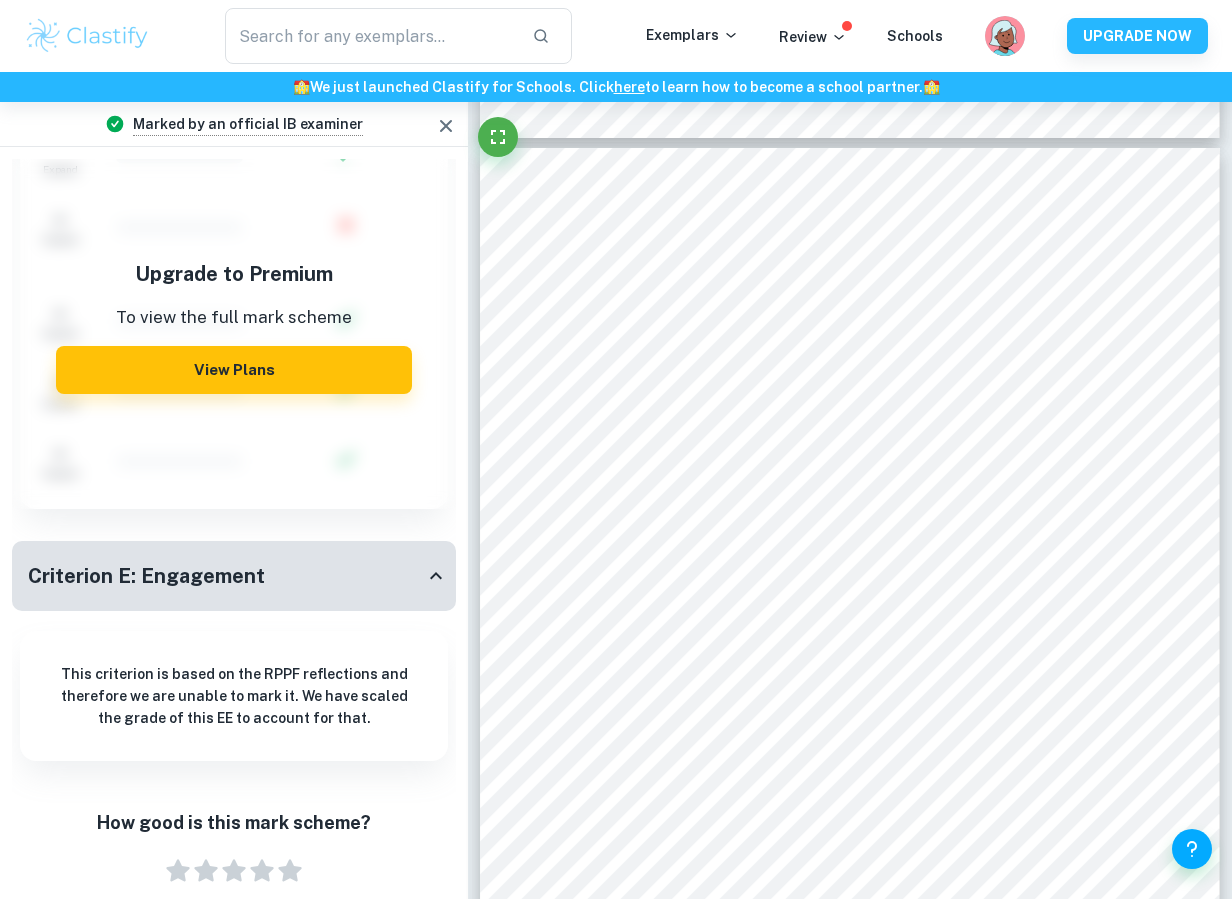click on "Criterion E: Engagement" at bounding box center [226, 576] 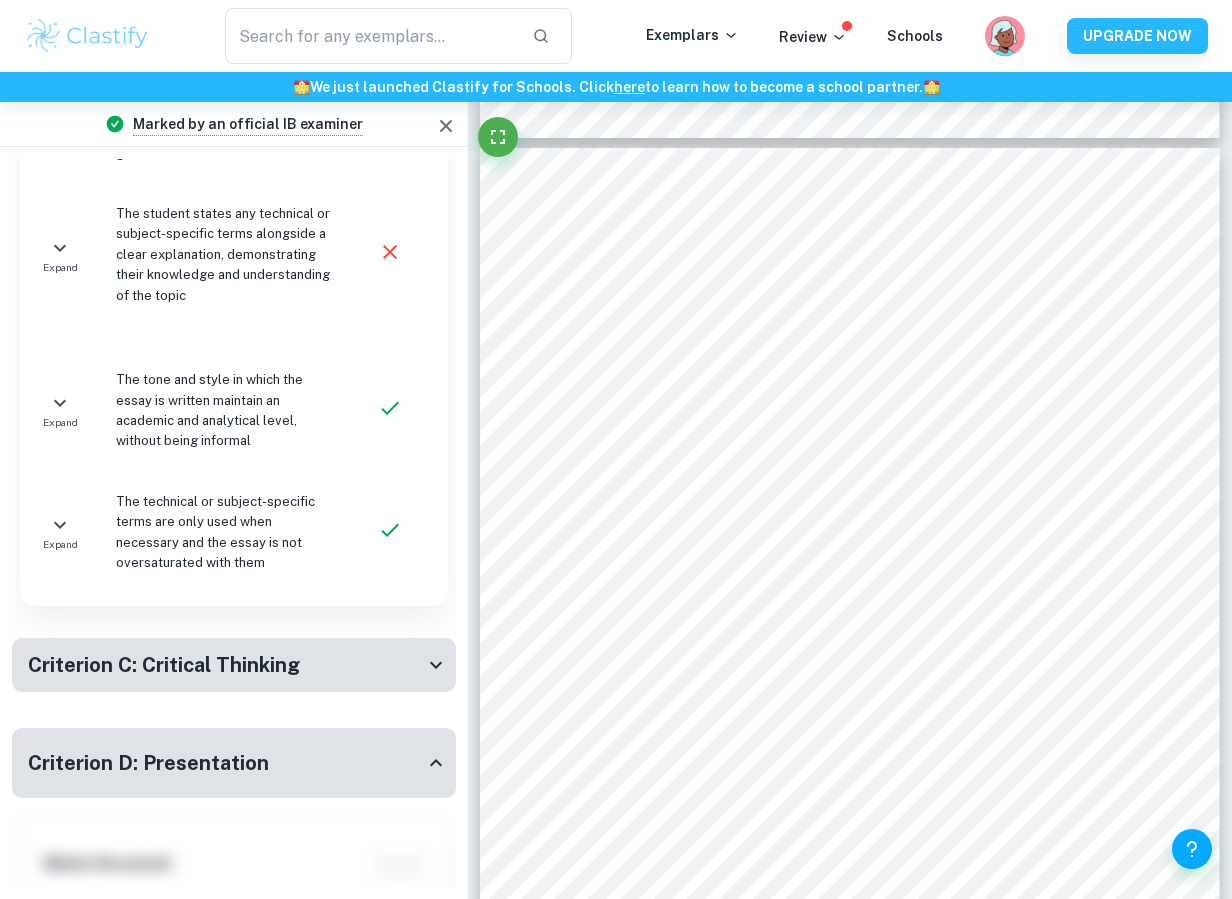 click 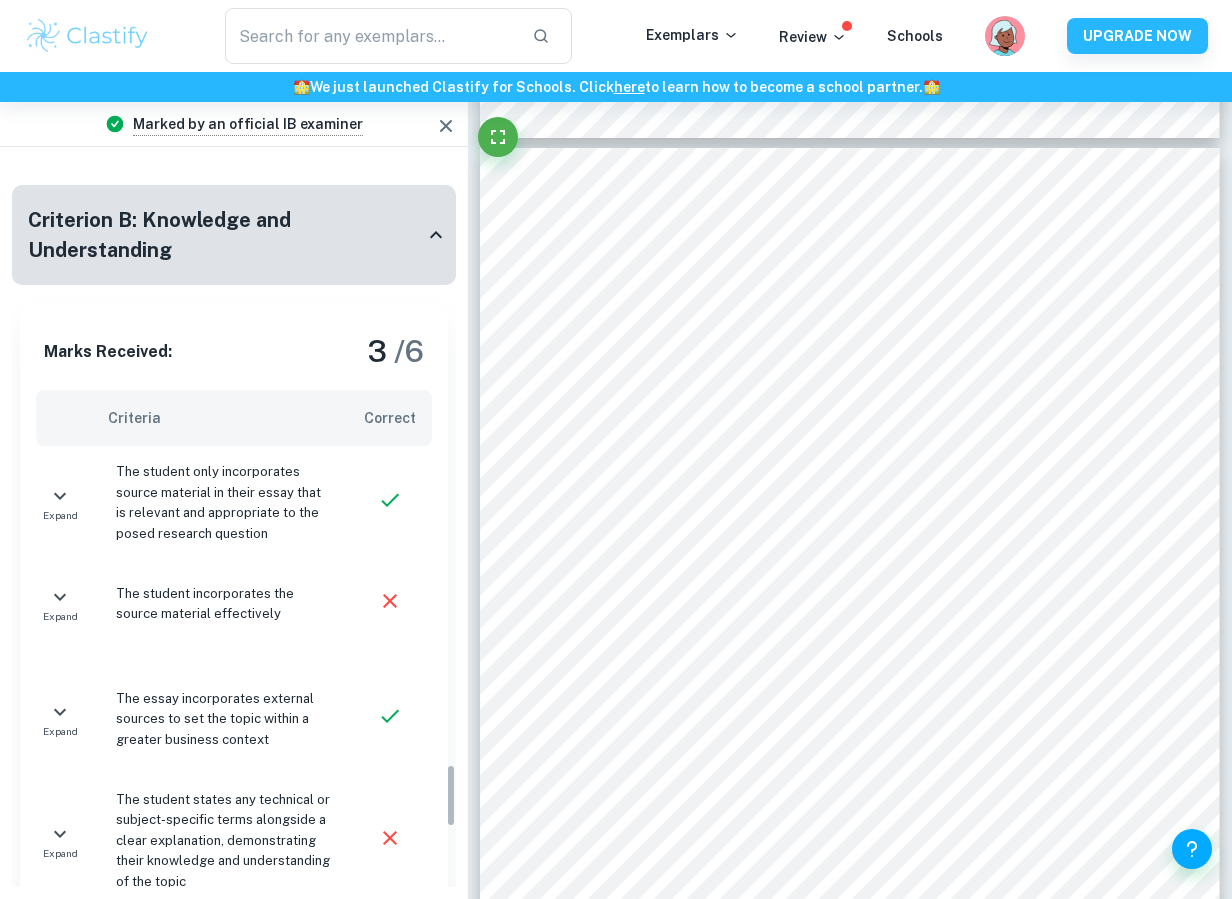 scroll, scrollTop: 6895, scrollLeft: 0, axis: vertical 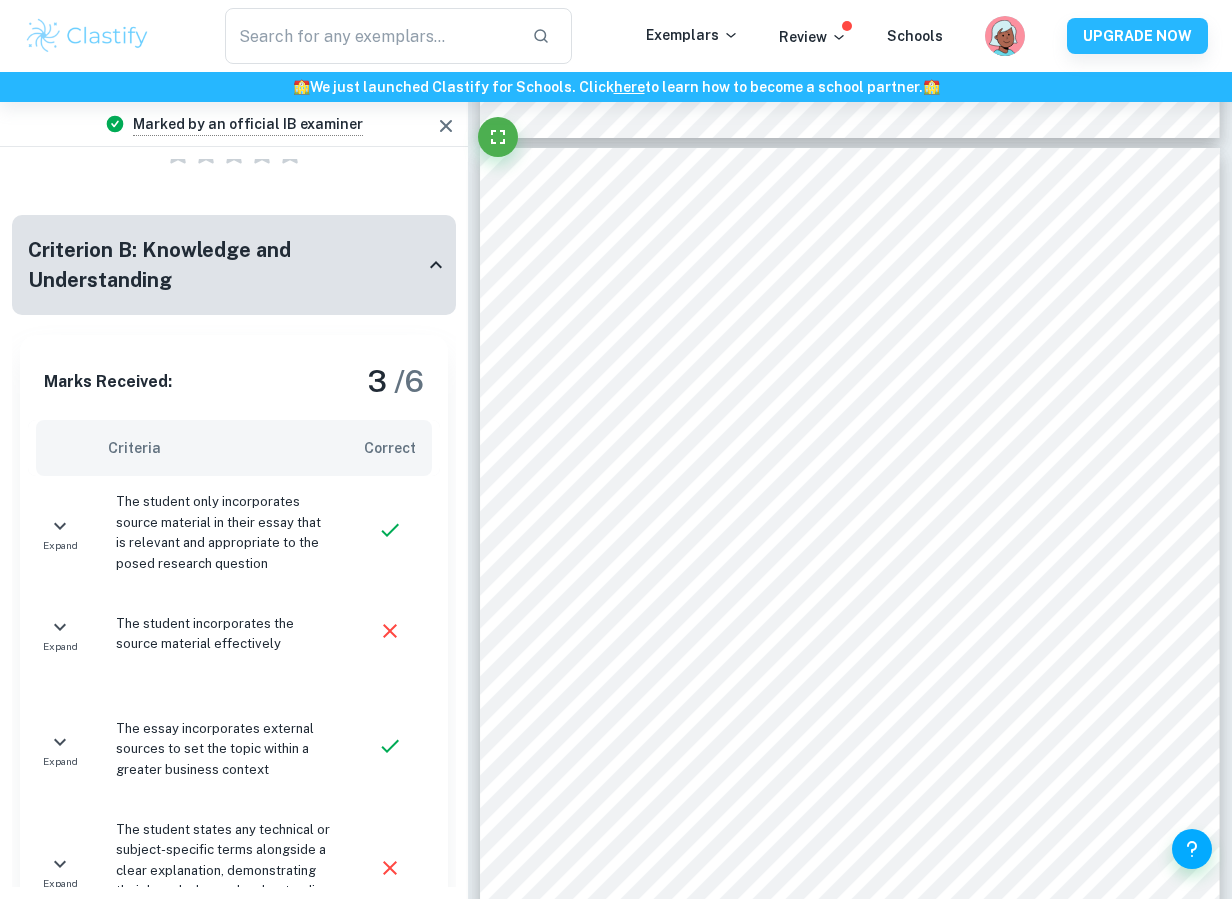 click on "Correct" at bounding box center [394, 448] 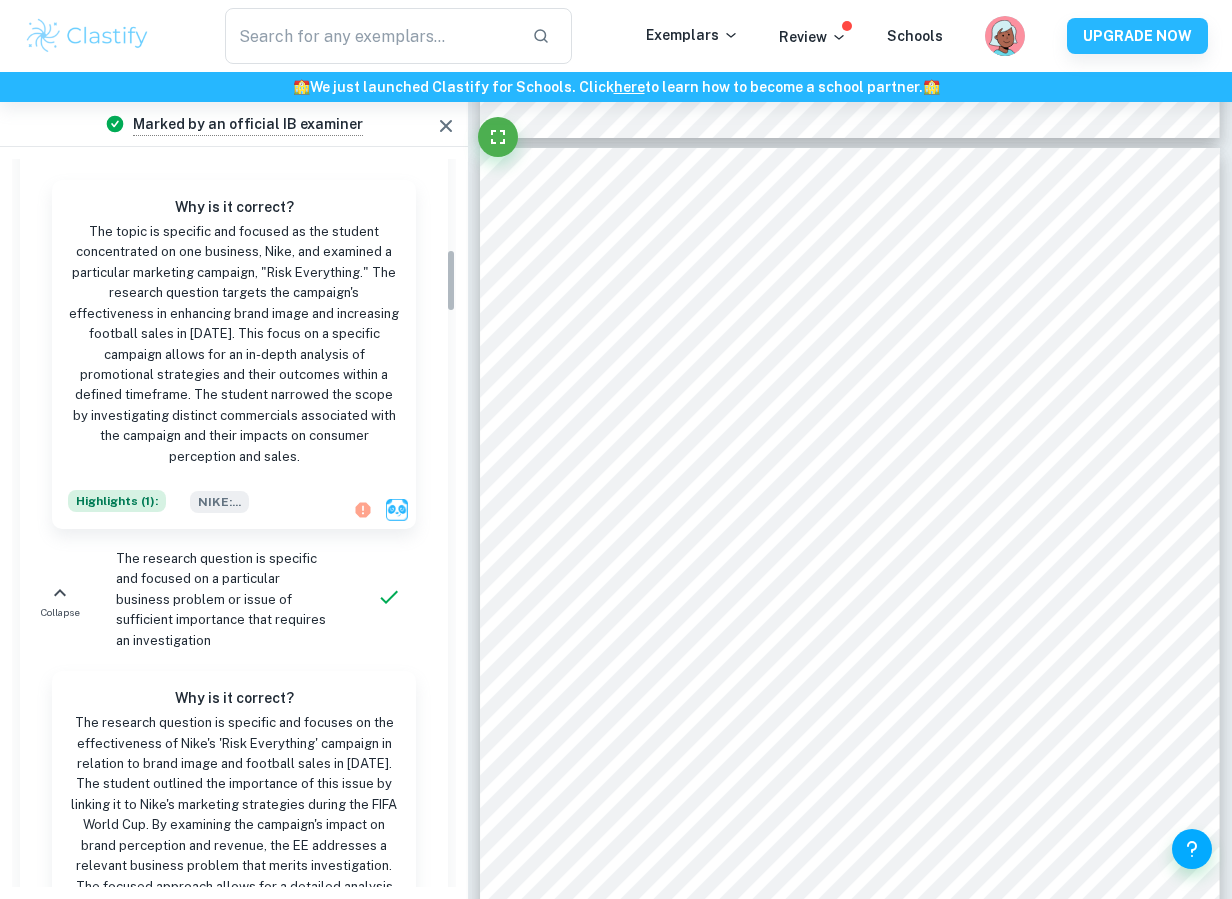 scroll, scrollTop: 0, scrollLeft: 0, axis: both 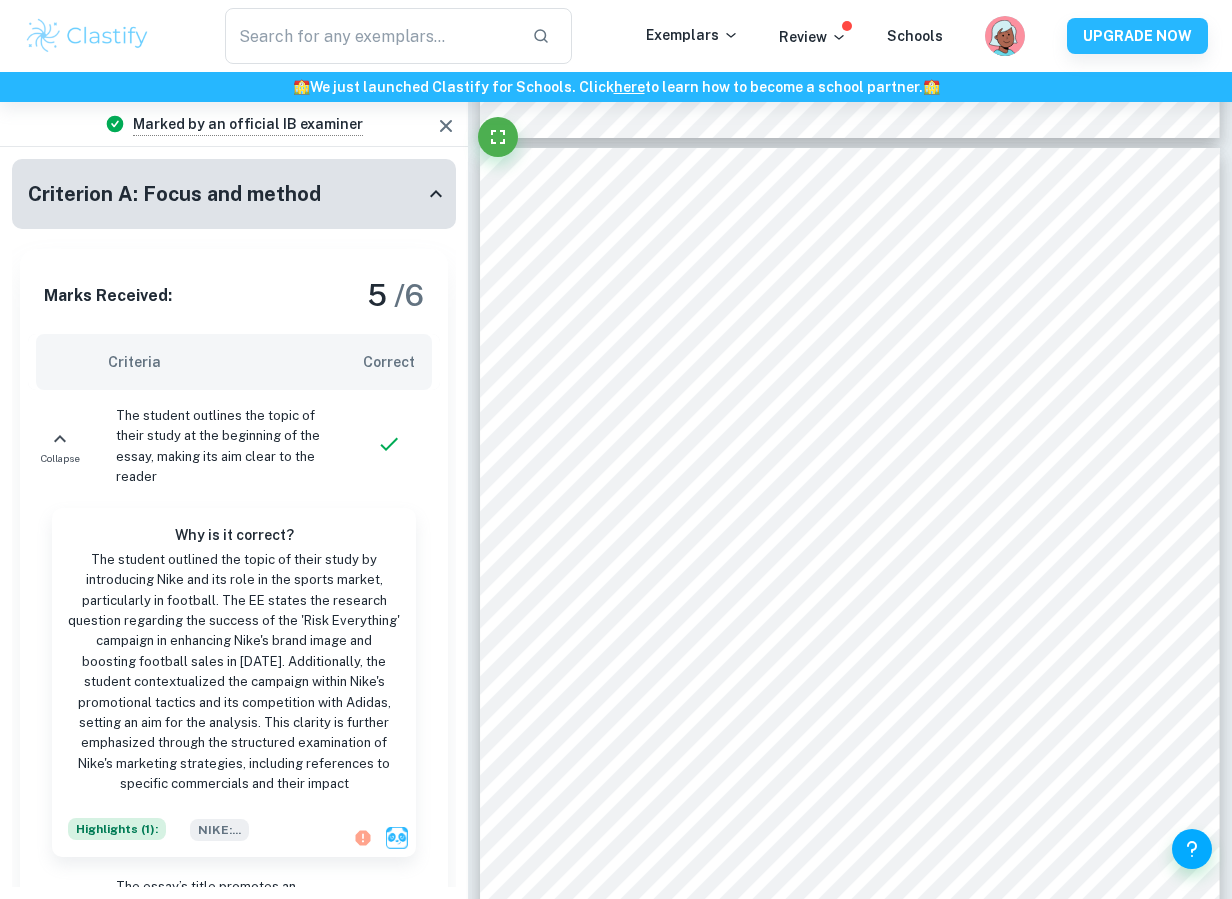 click on "Marked by an official IB examiner" at bounding box center [234, 124] 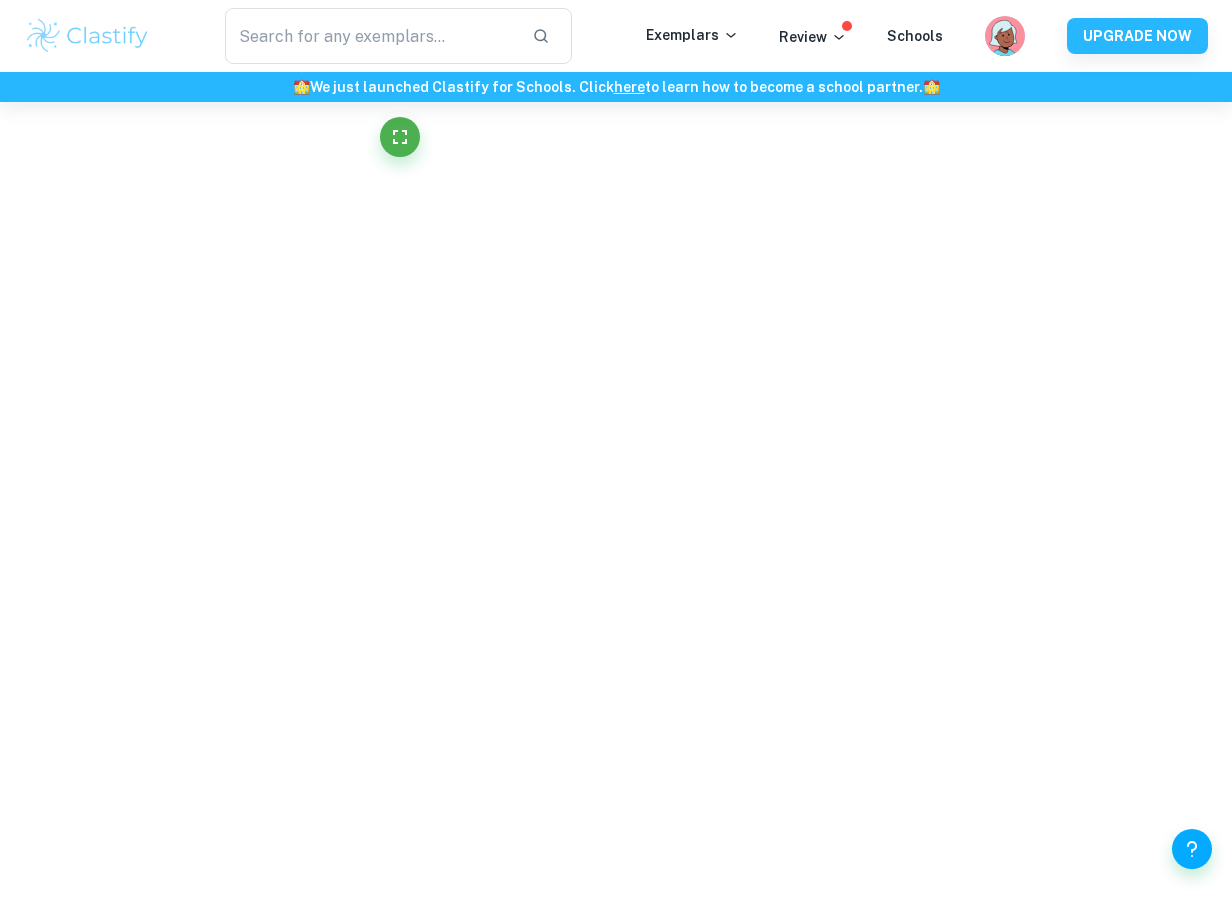 scroll, scrollTop: 8154, scrollLeft: 0, axis: vertical 